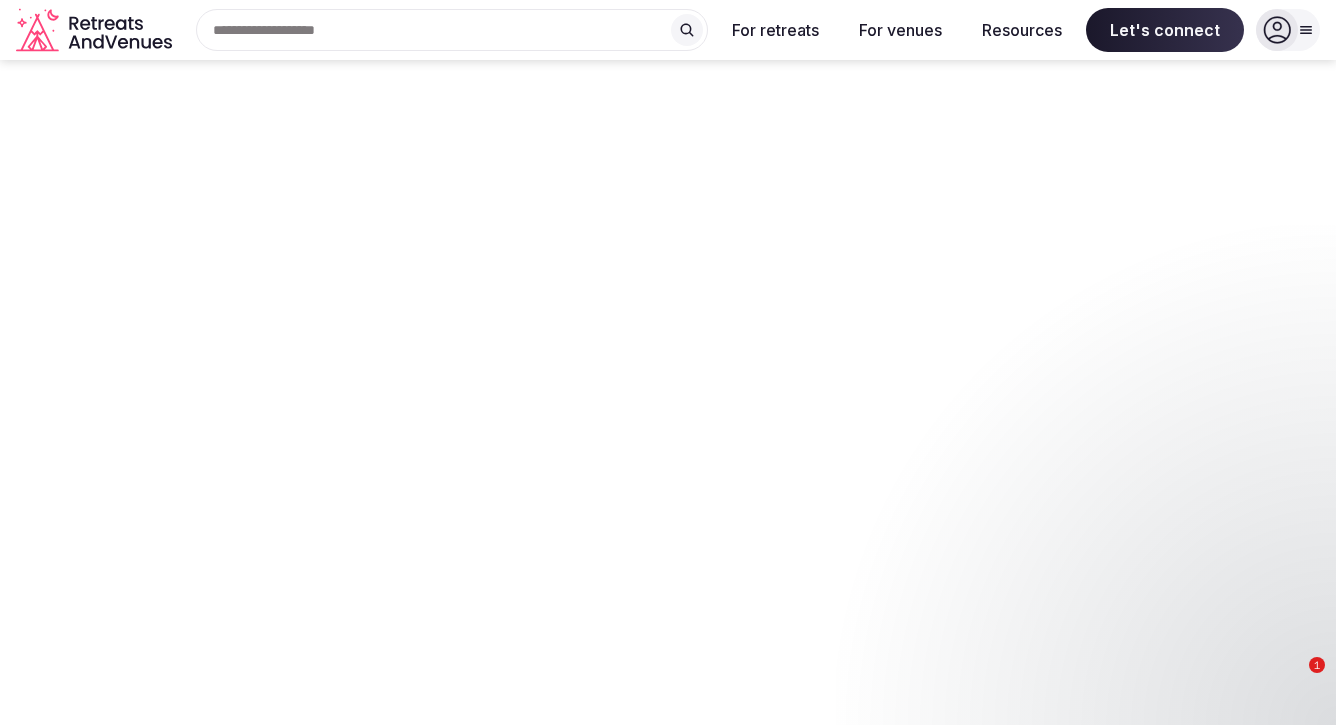 scroll, scrollTop: 0, scrollLeft: 0, axis: both 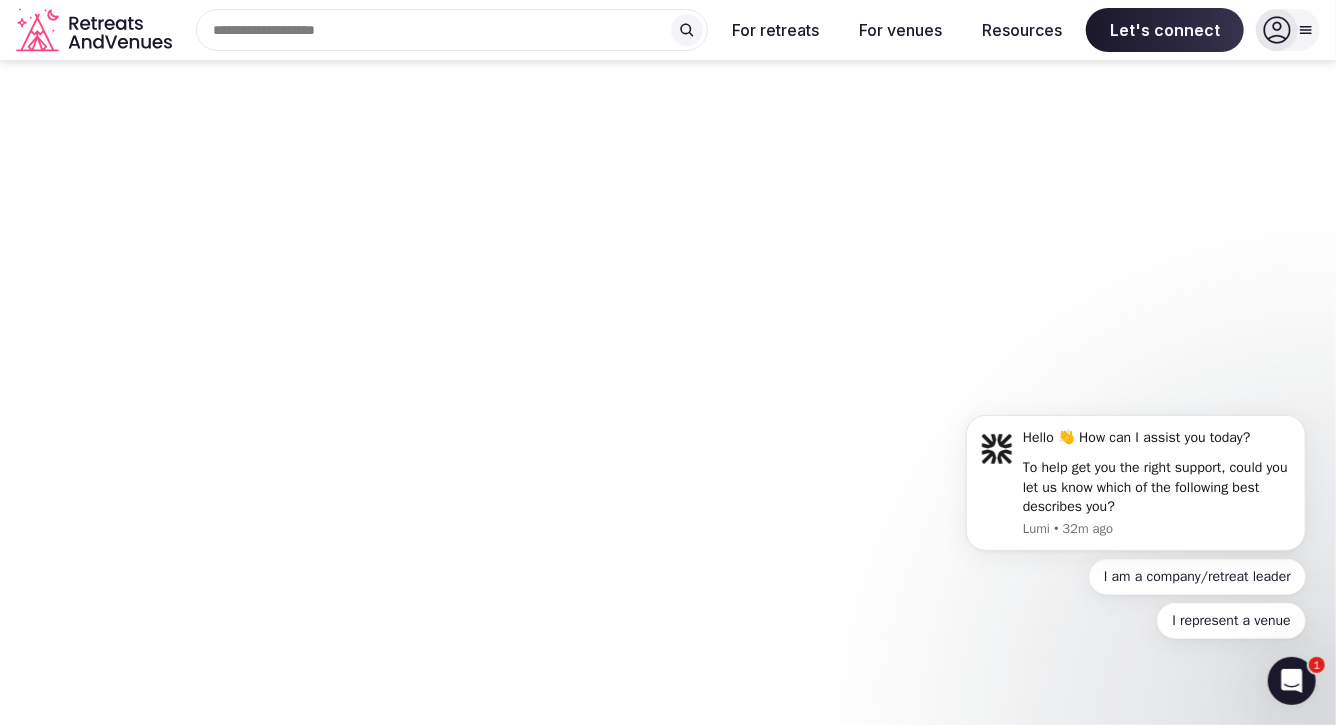 click at bounding box center [1277, 30] 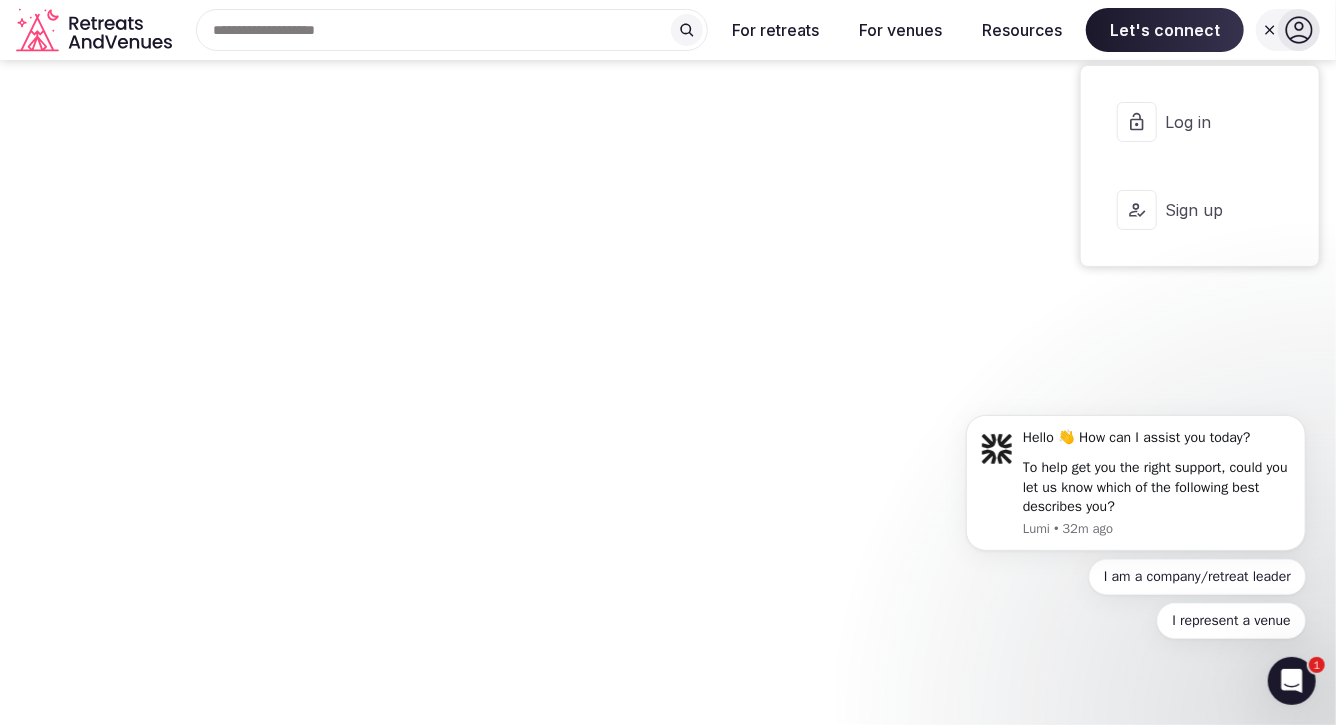click on "Sign up" at bounding box center [1213, 210] 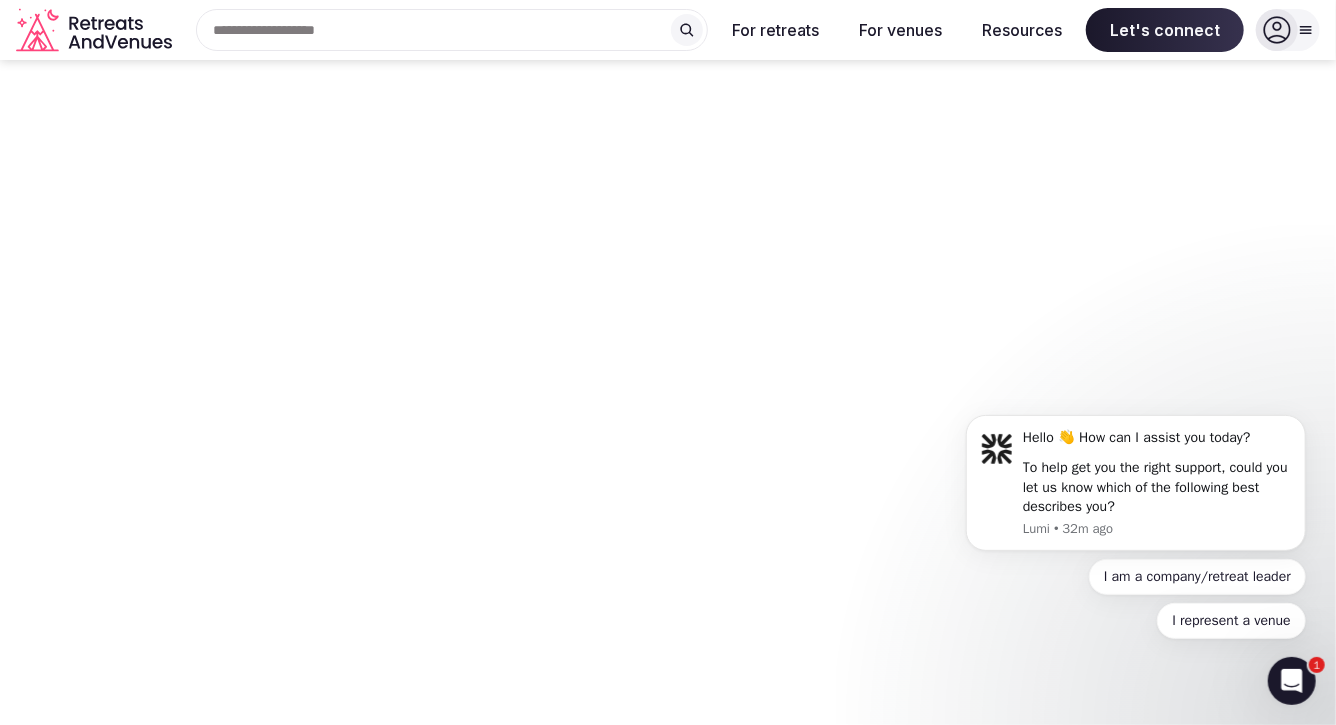 click on "**********" at bounding box center (250, 1024) 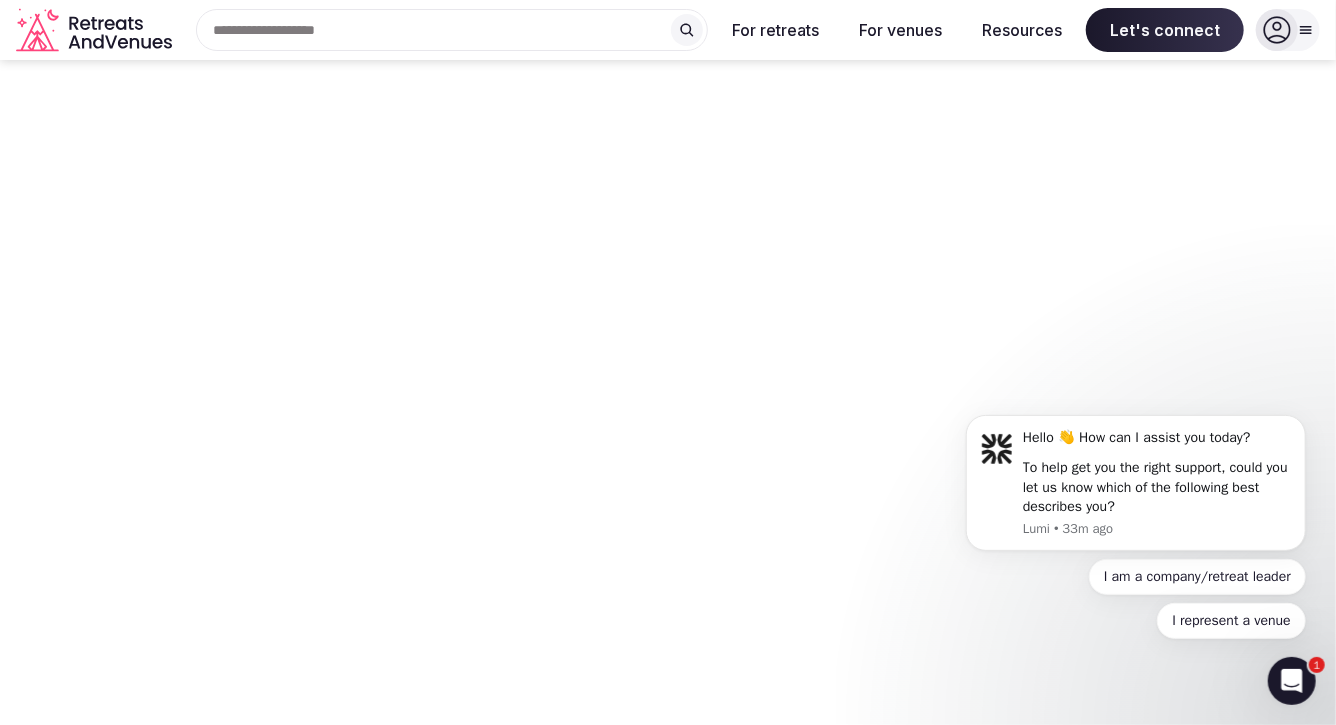 type on "**********" 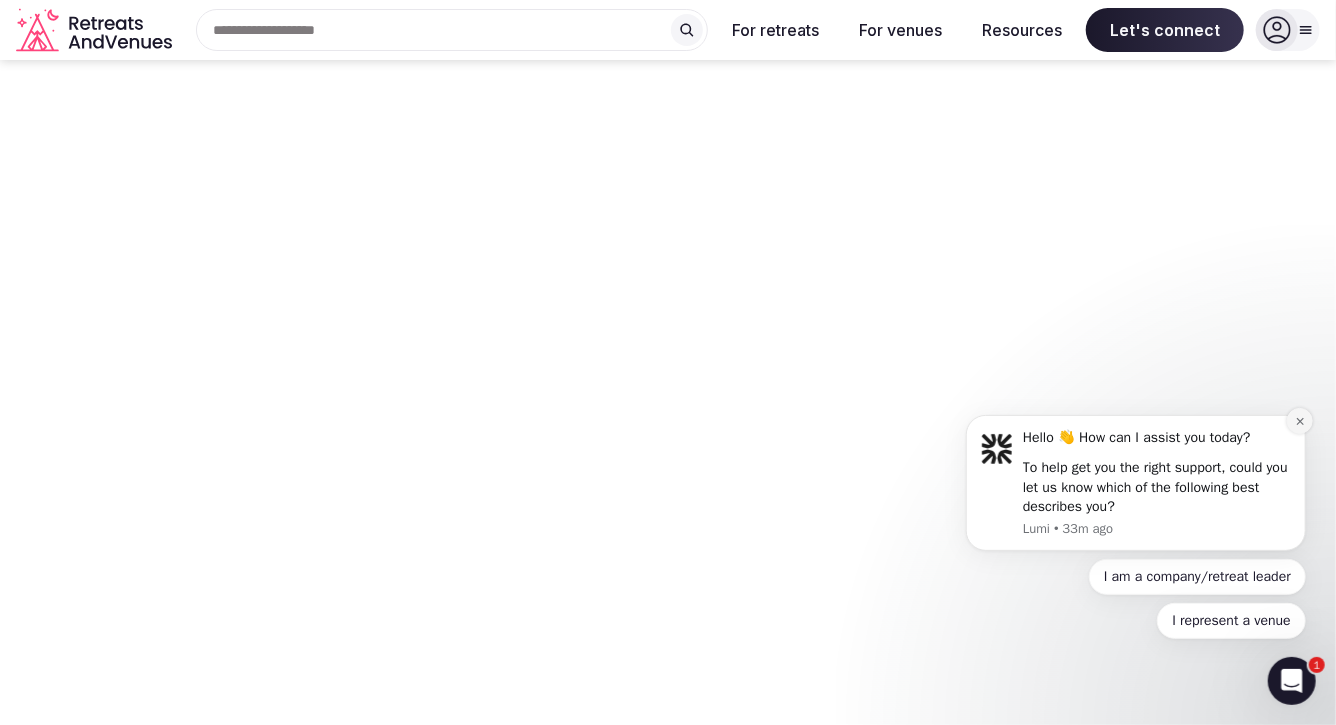 click 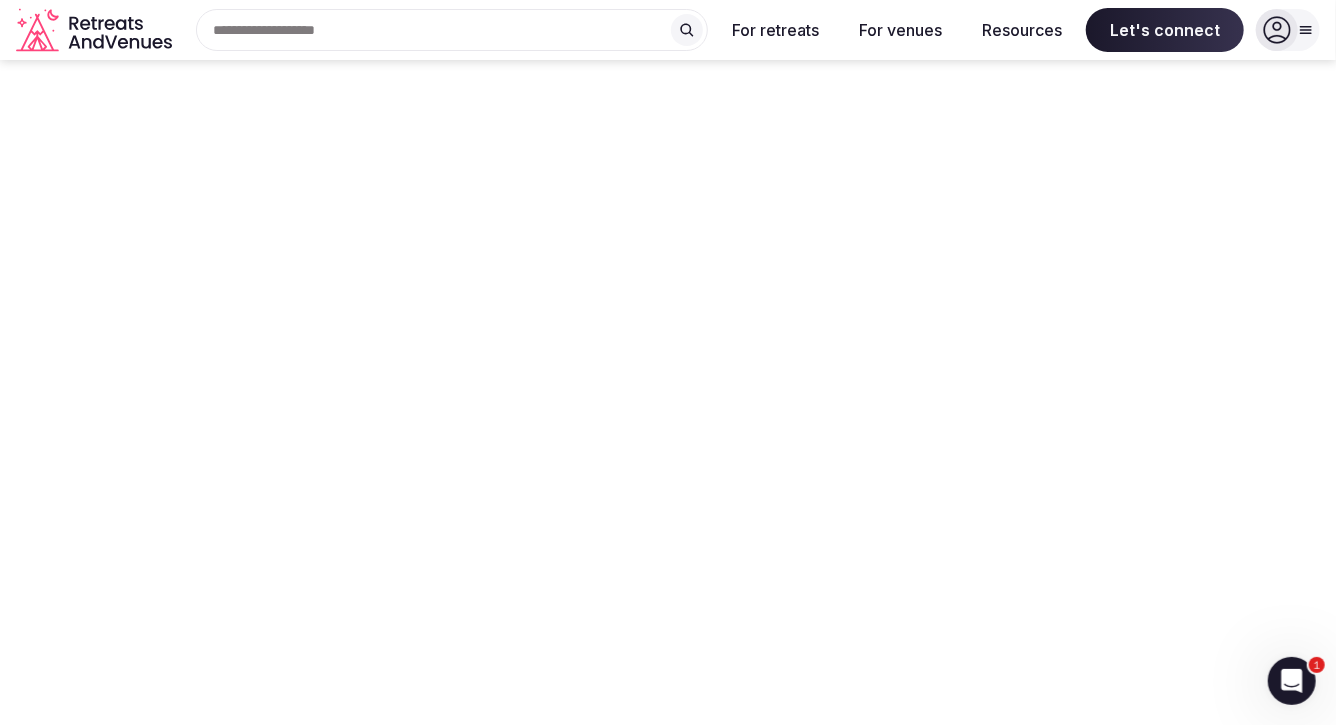 click on "Let's connect" at bounding box center (668, 621) 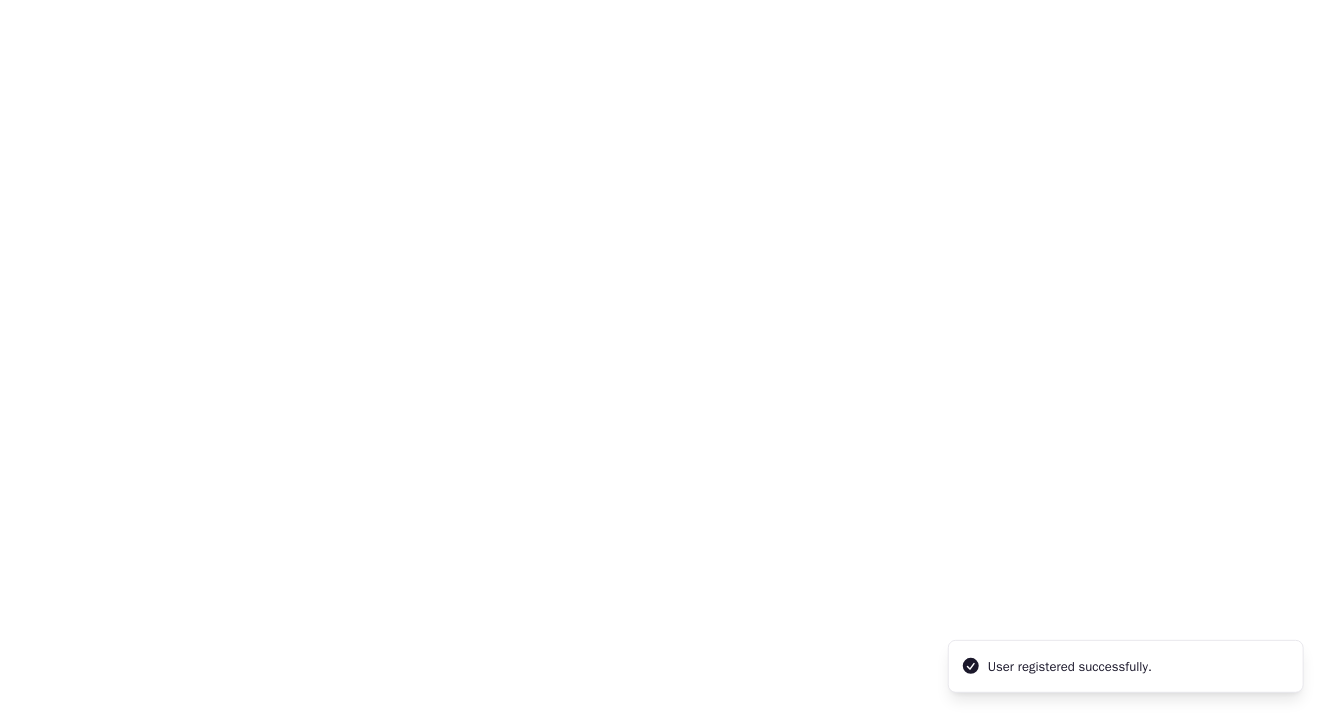 click on "Planning a retreat" at bounding box center (487, 1159) 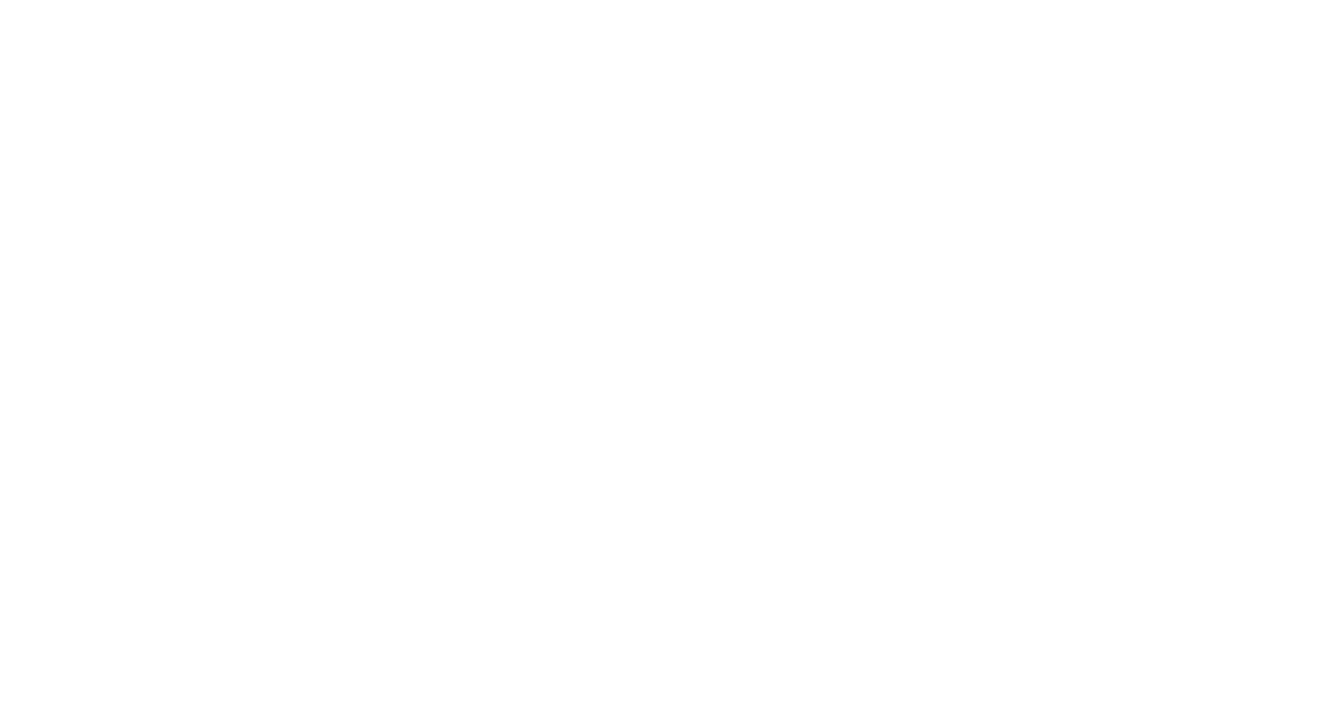 click on "Submit" at bounding box center (668, 1350) 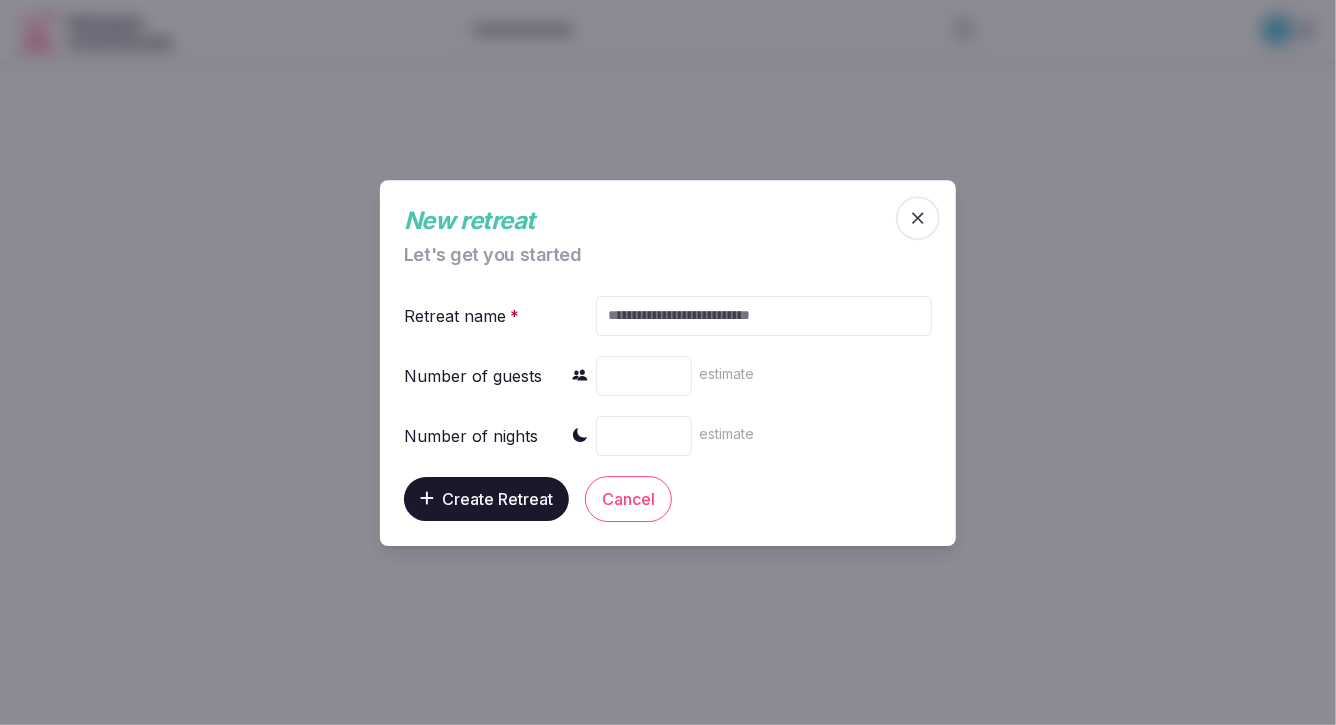 click at bounding box center [764, 315] 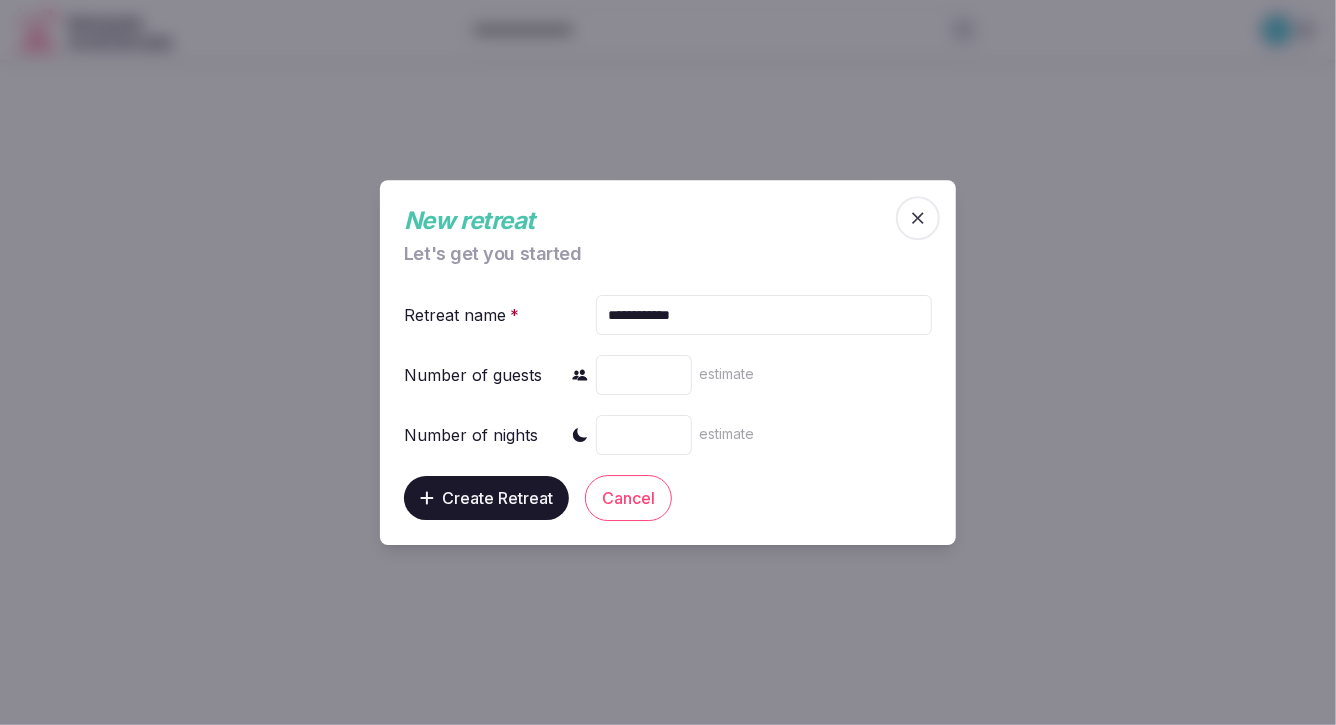 type on "**********" 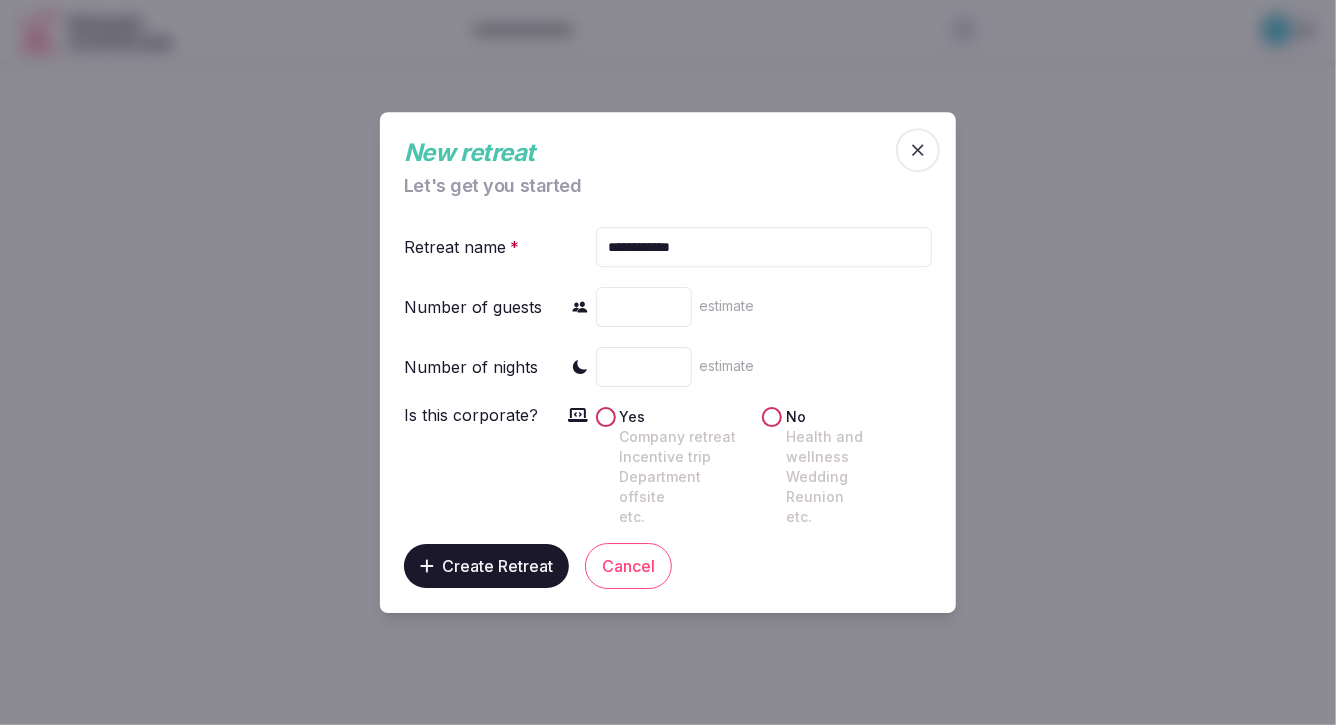 type on "*" 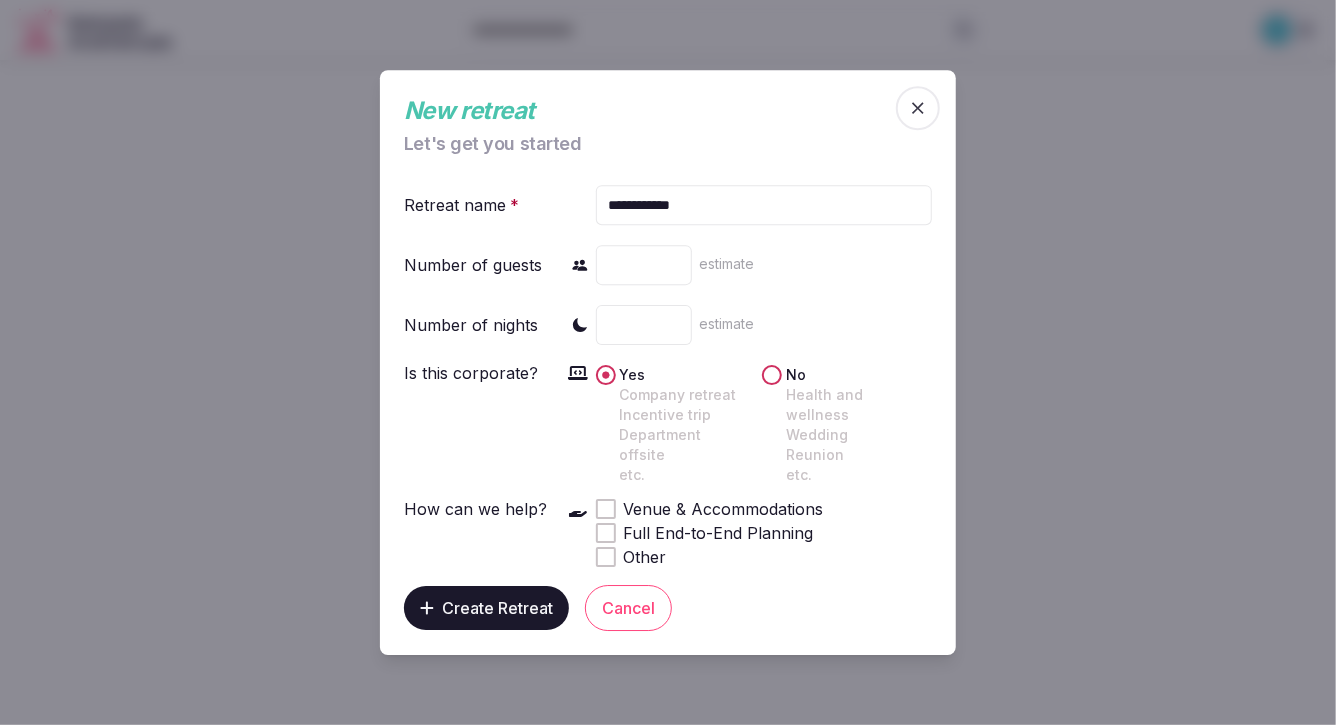 click at bounding box center (606, 509) 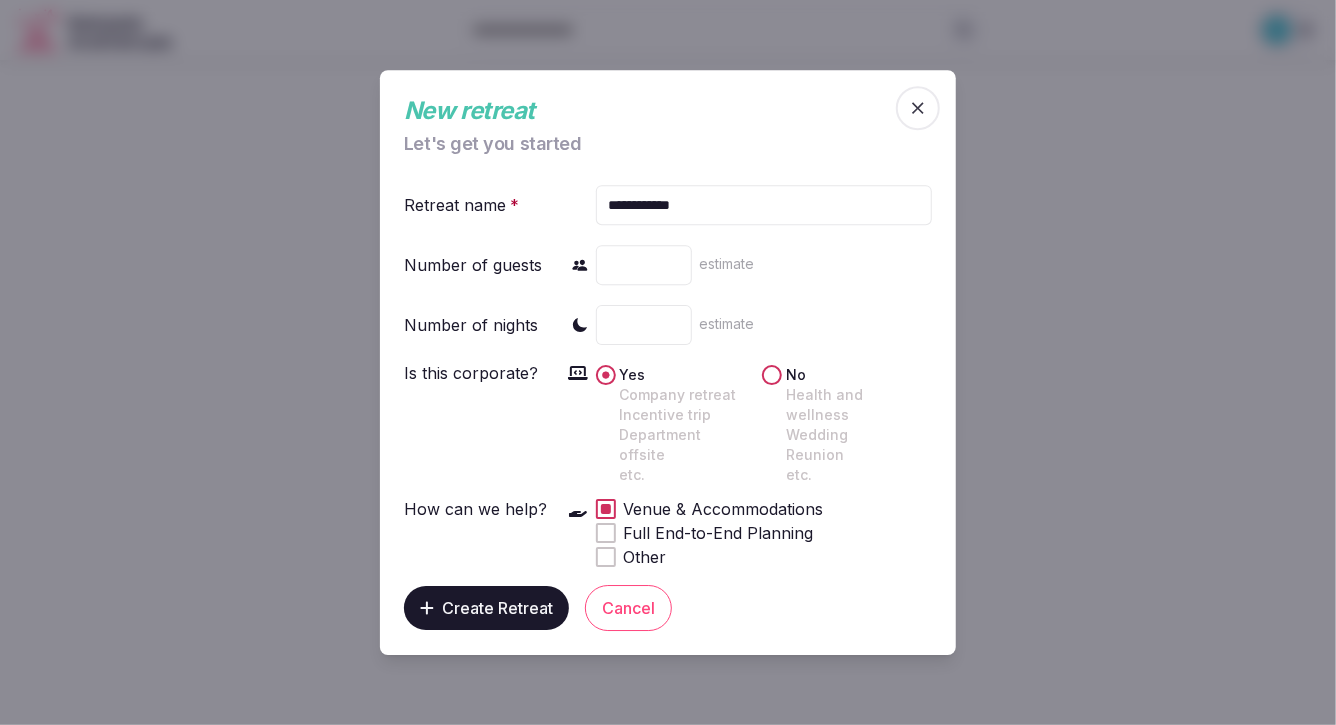 click on "Create Retreat" at bounding box center (497, 608) 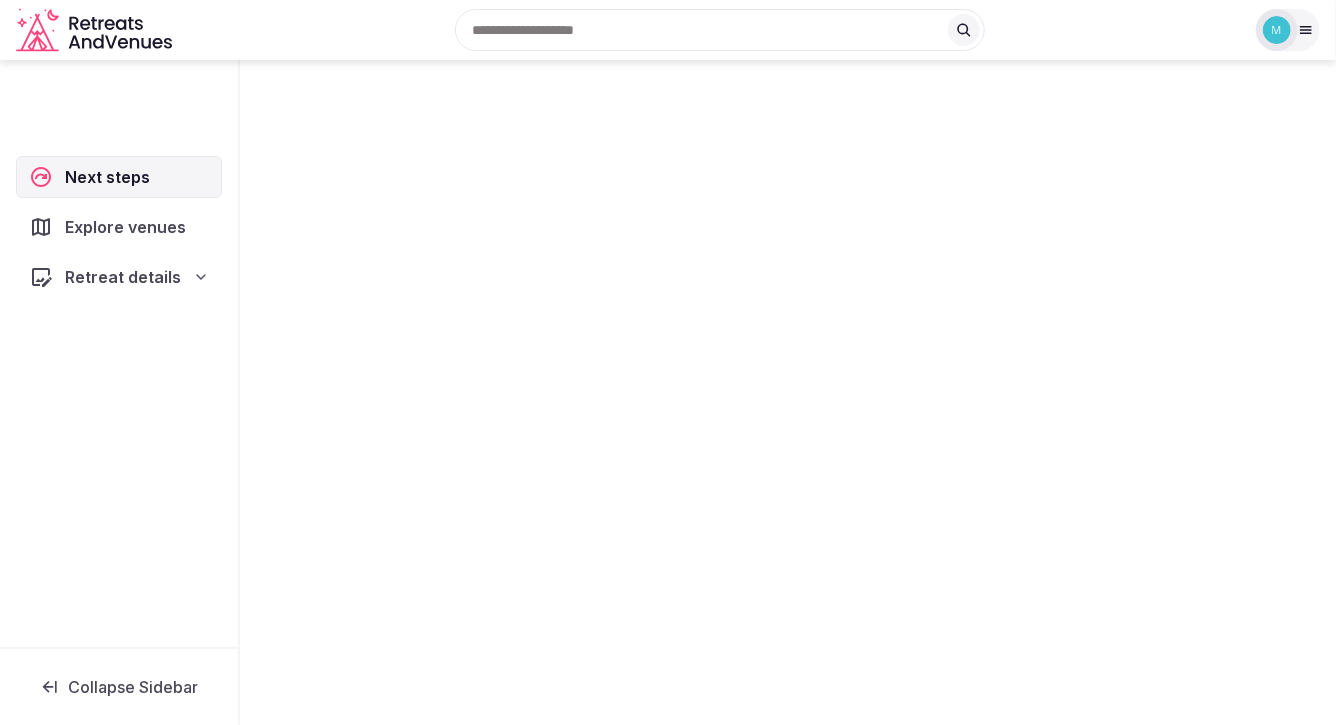 scroll, scrollTop: 0, scrollLeft: 0, axis: both 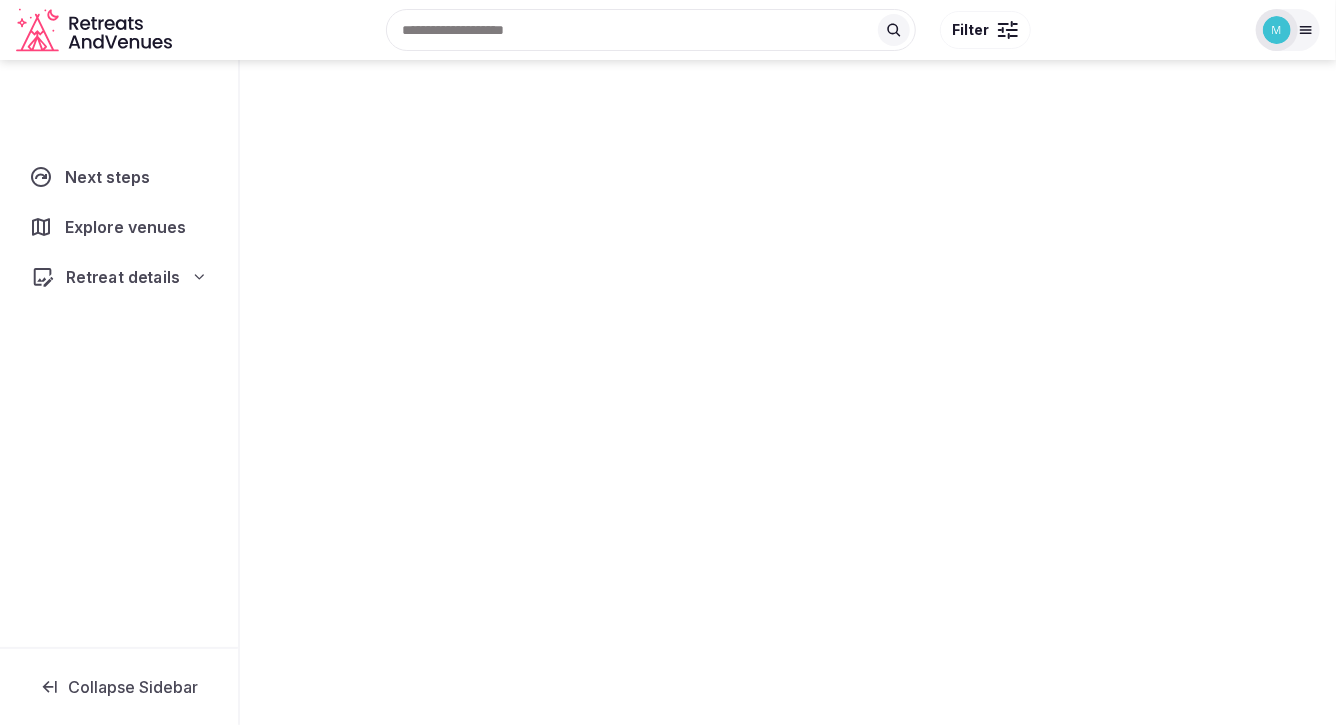 click on "Retreat details" at bounding box center (123, 277) 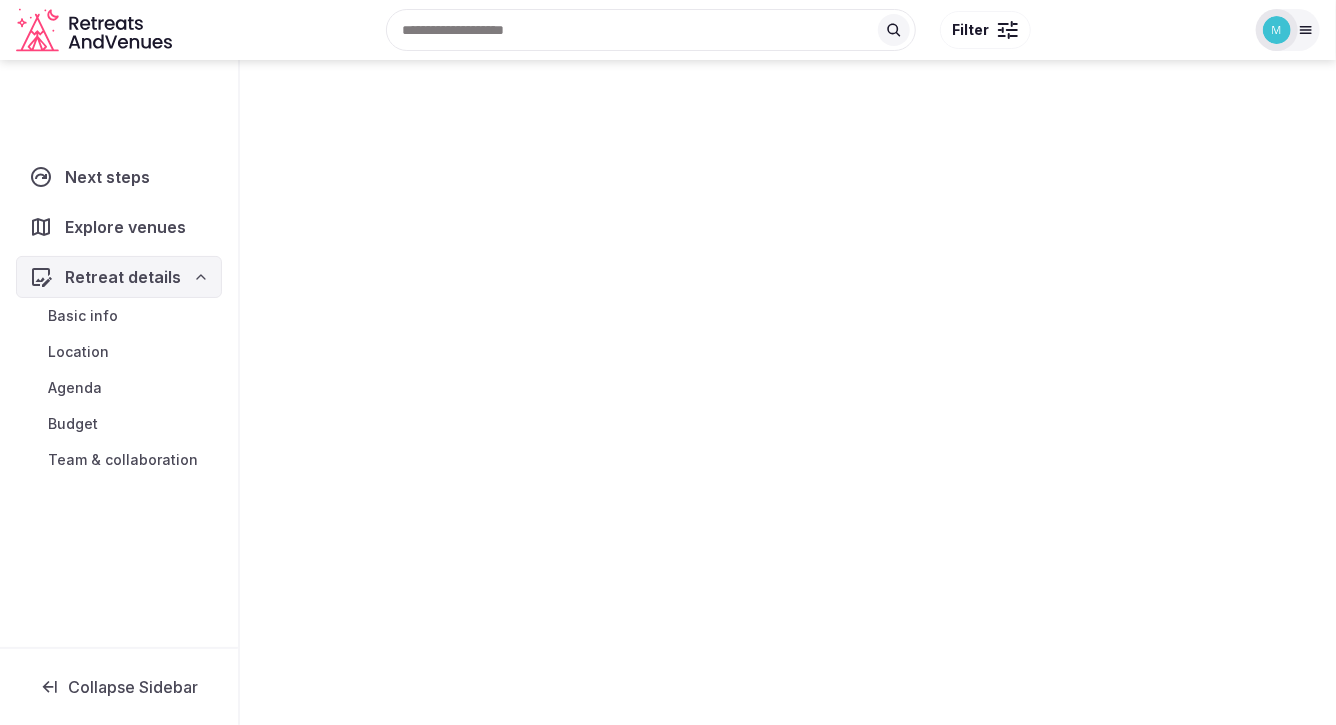 click on "Explore venues" at bounding box center (125, 227) 